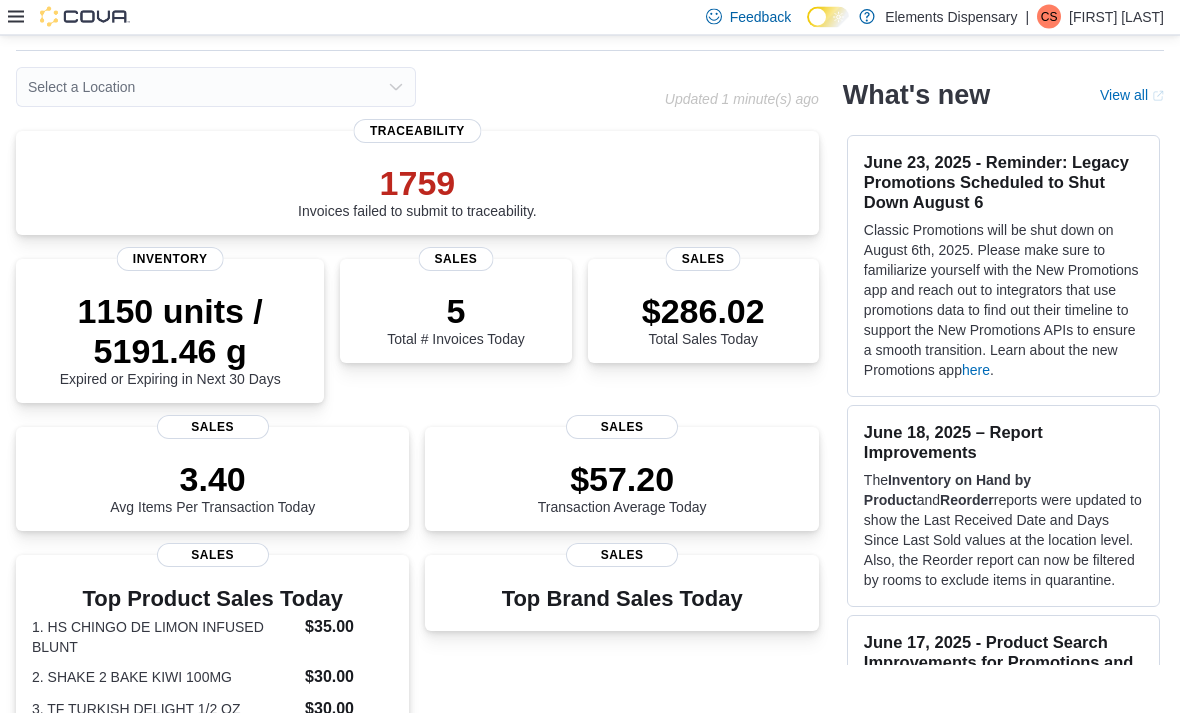 scroll, scrollTop: 66, scrollLeft: 0, axis: vertical 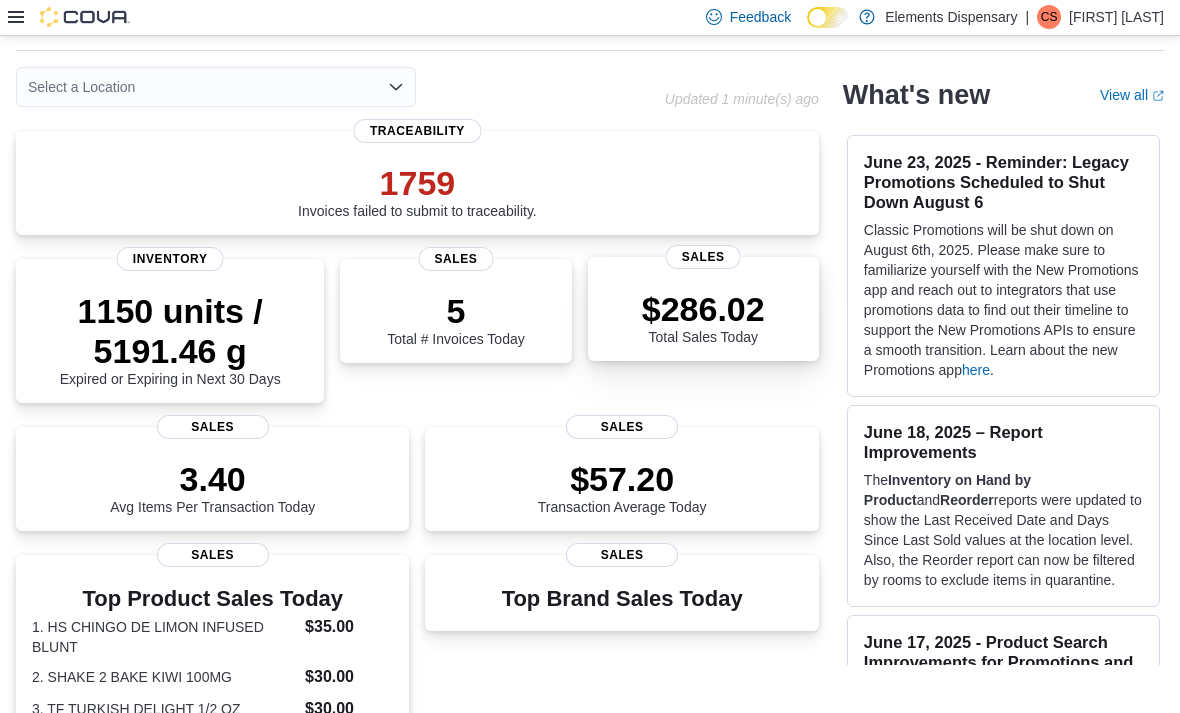 click on "Sales" at bounding box center [703, 257] 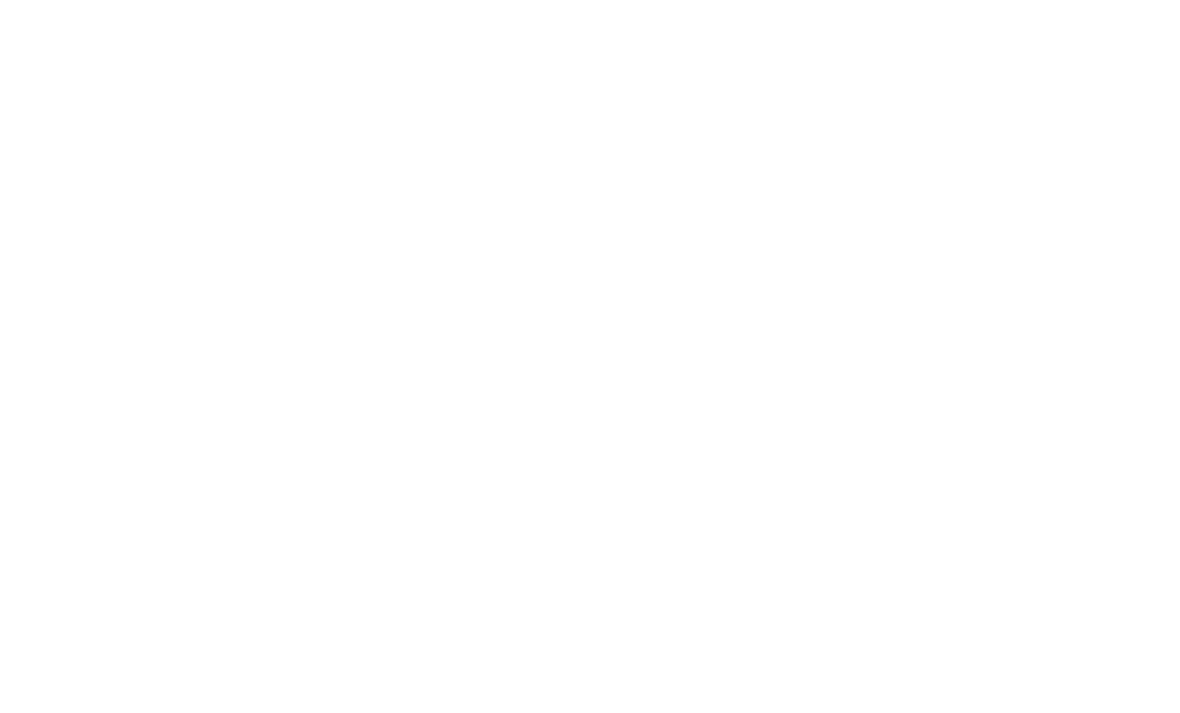 scroll, scrollTop: 0, scrollLeft: 0, axis: both 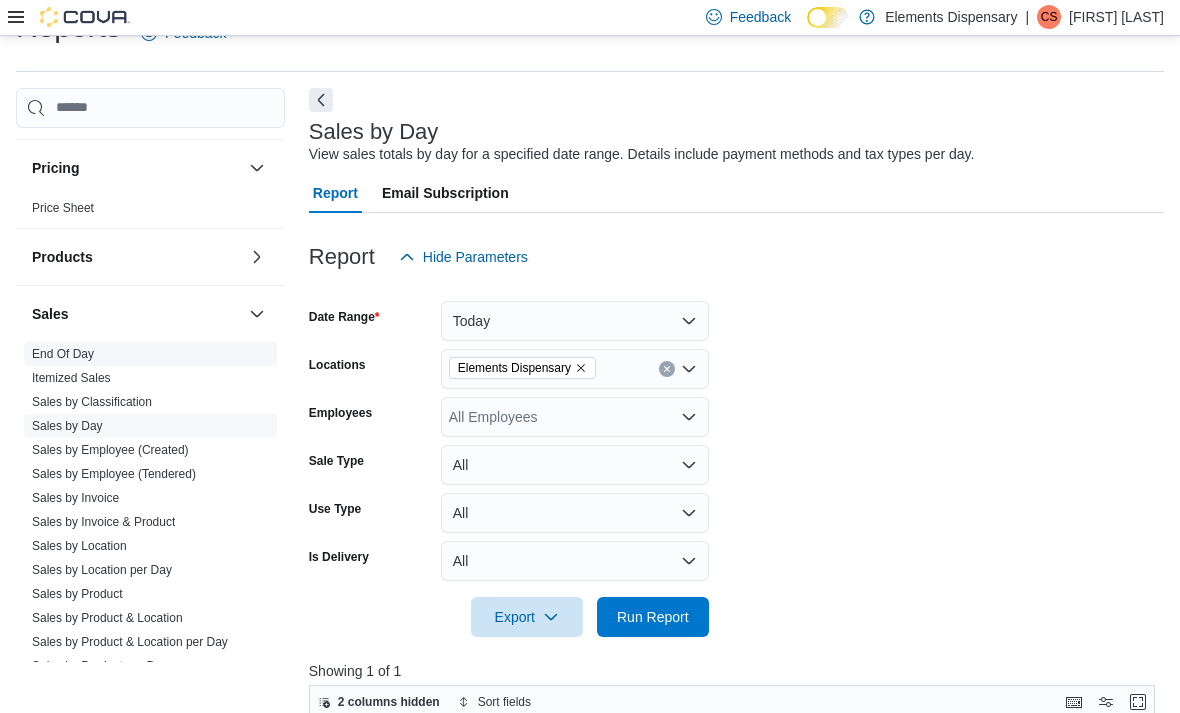 click on "End Of Day" at bounding box center [63, 354] 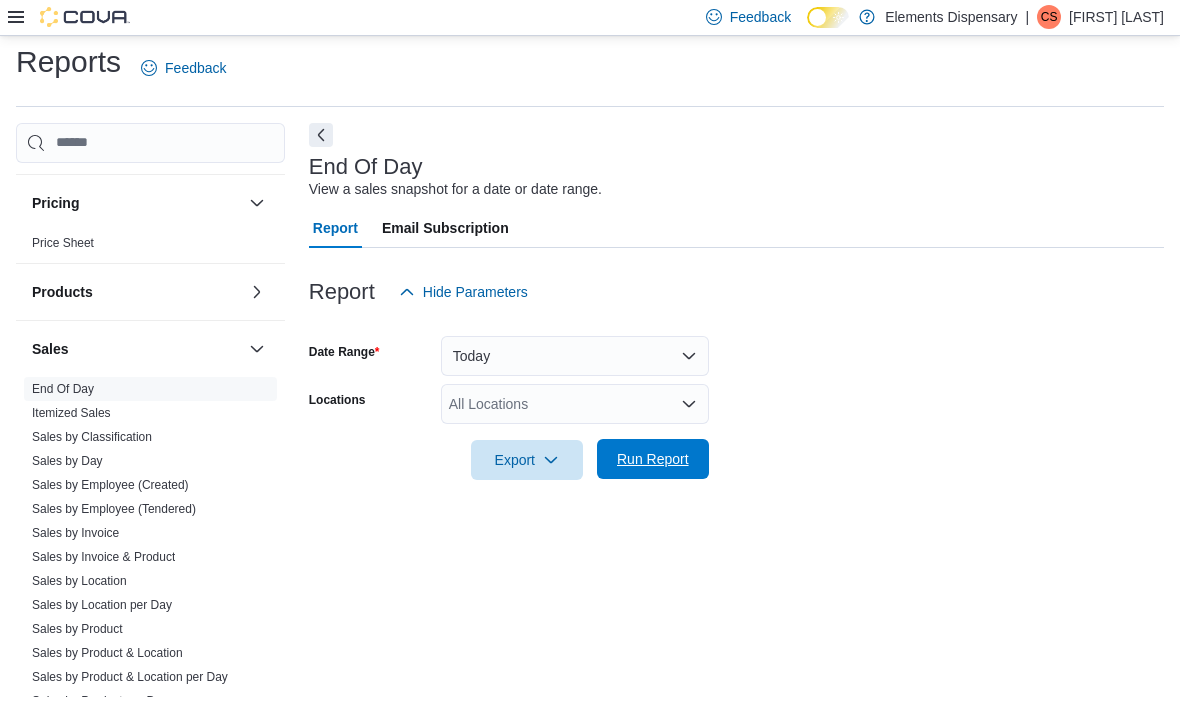 click on "Run Report" at bounding box center (653, 459) 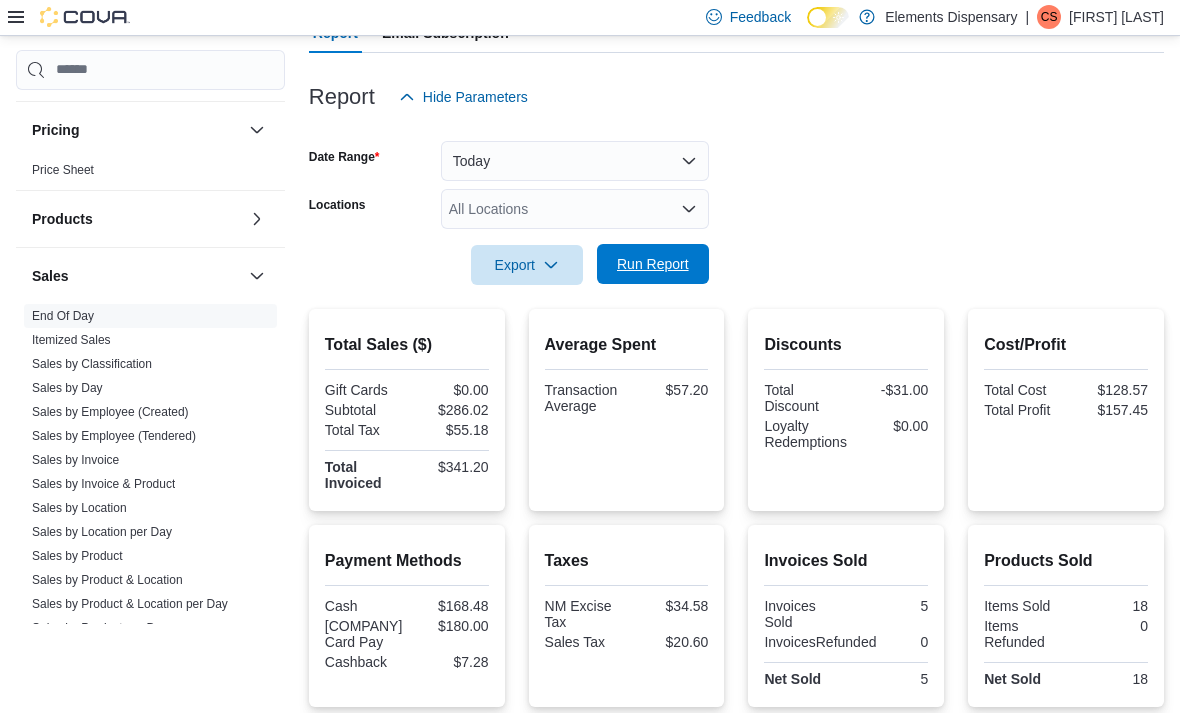 scroll, scrollTop: 0, scrollLeft: 0, axis: both 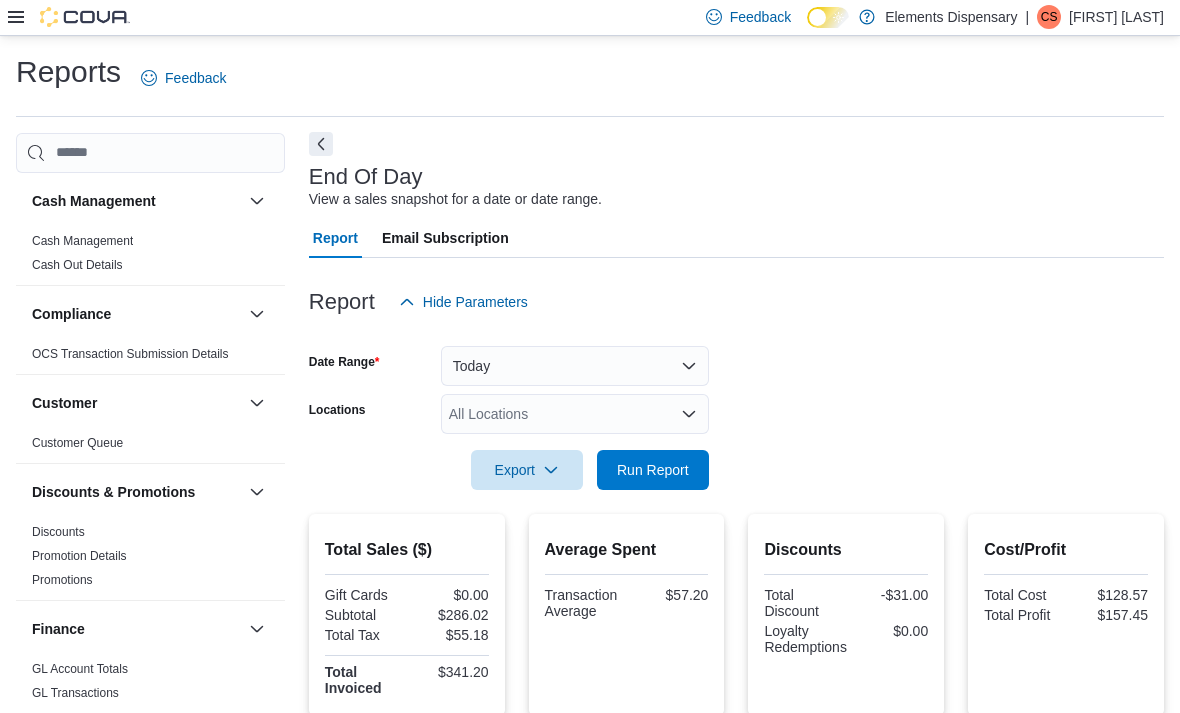 click at bounding box center [321, 144] 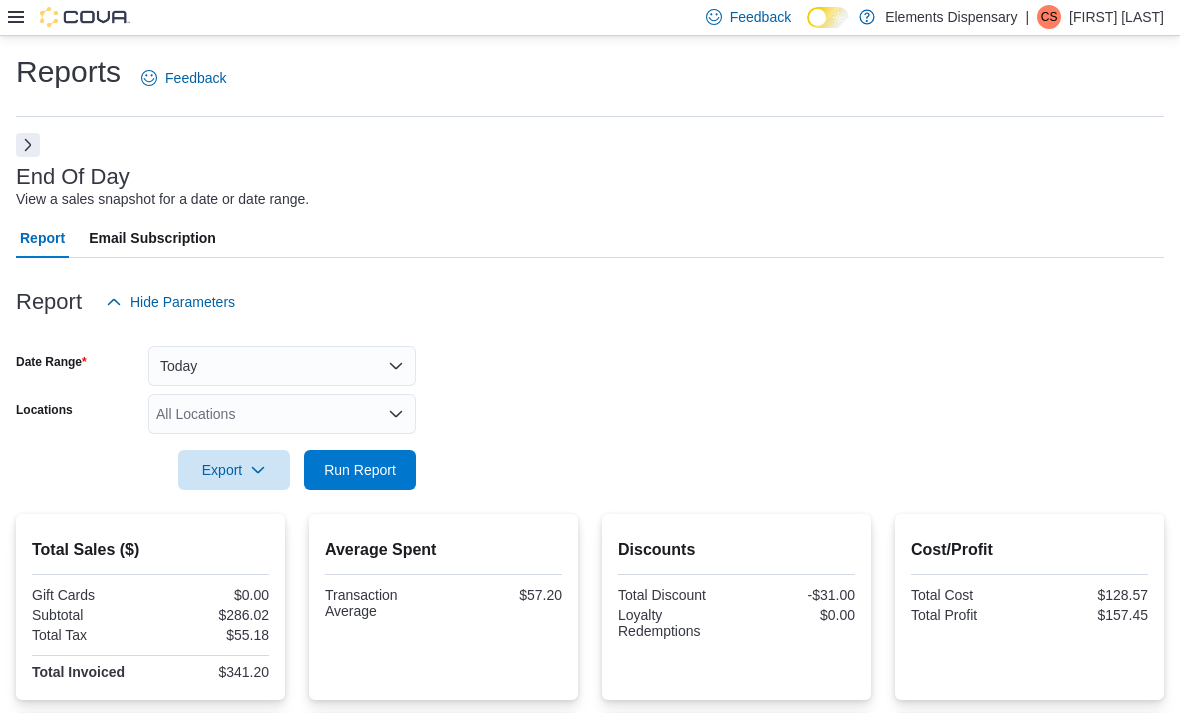 click on "Feedback Dark Mode [COMPANY] | CS [FIRST] [LAST]" at bounding box center [590, 18] 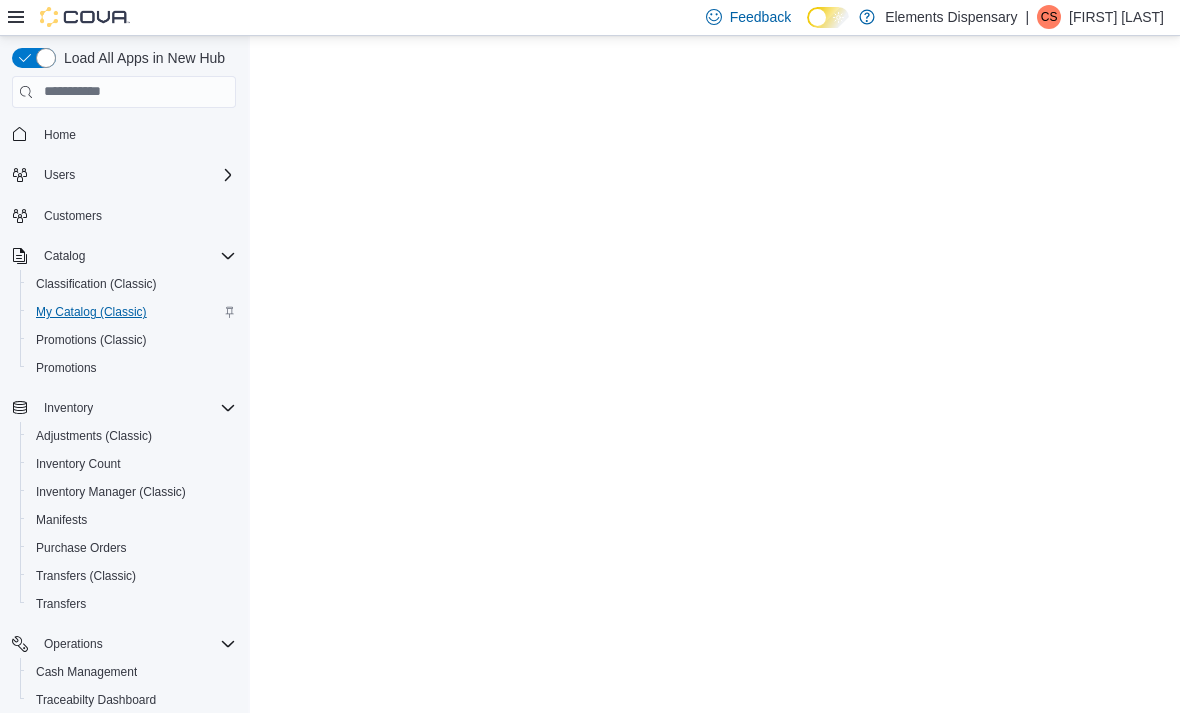 scroll, scrollTop: 0, scrollLeft: 0, axis: both 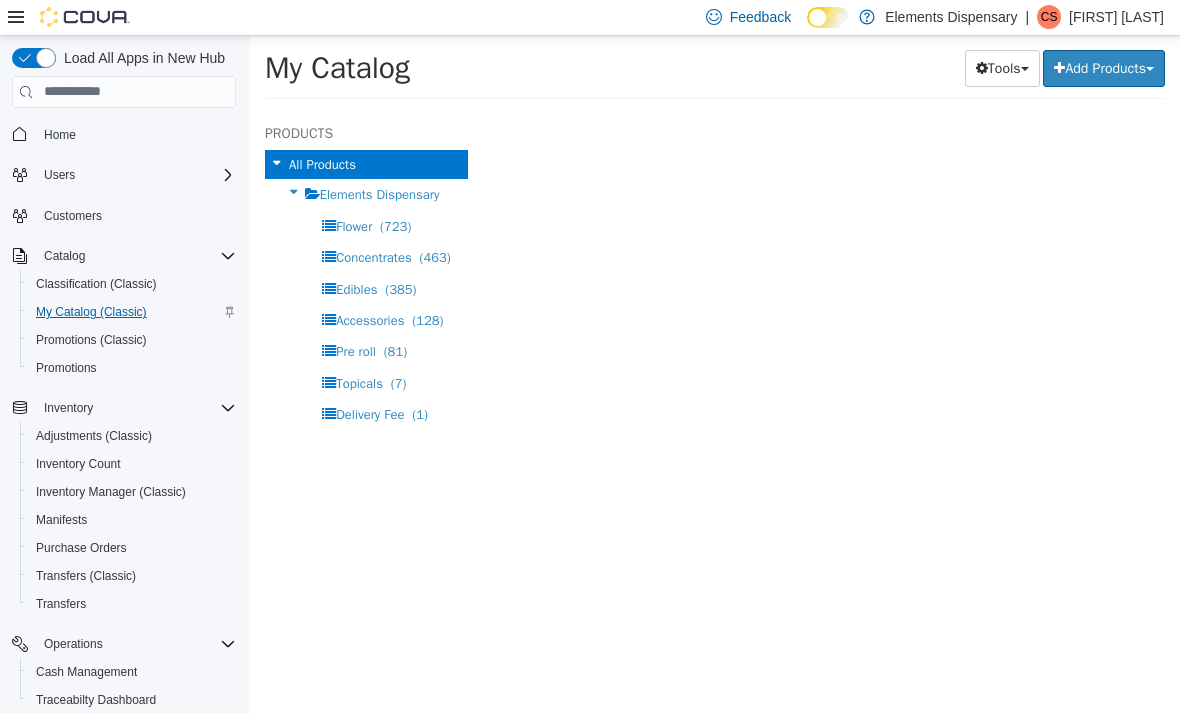select on "**********" 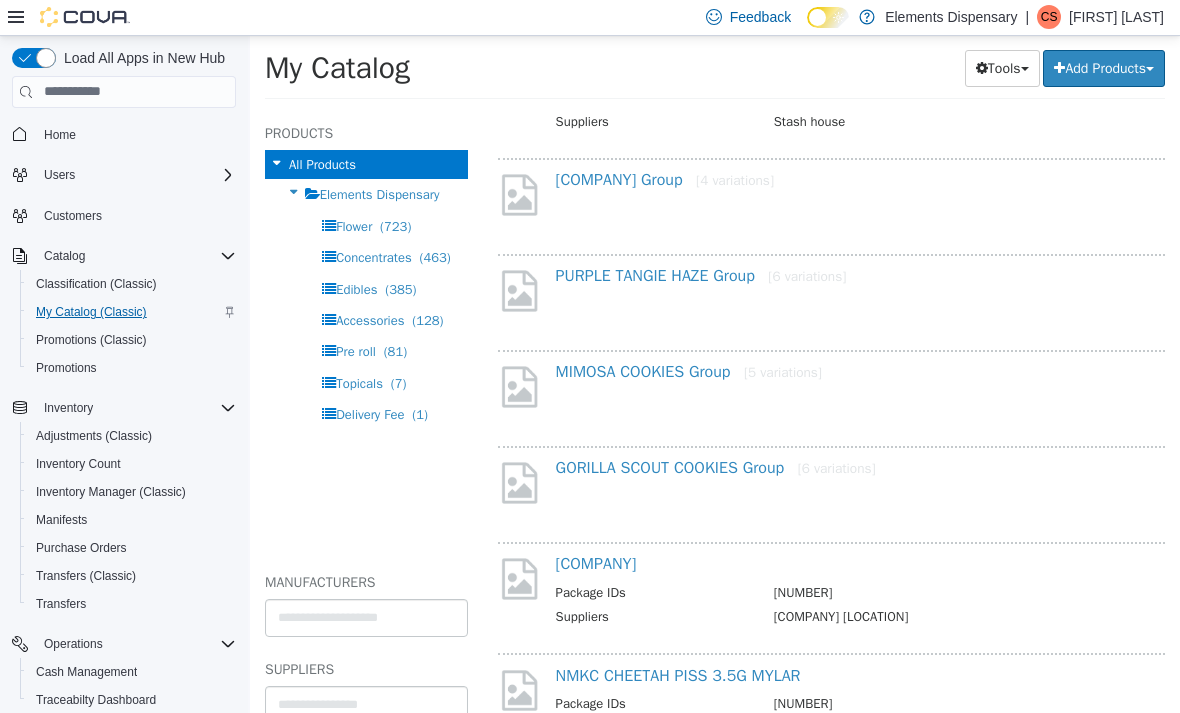 scroll, scrollTop: 682, scrollLeft: 0, axis: vertical 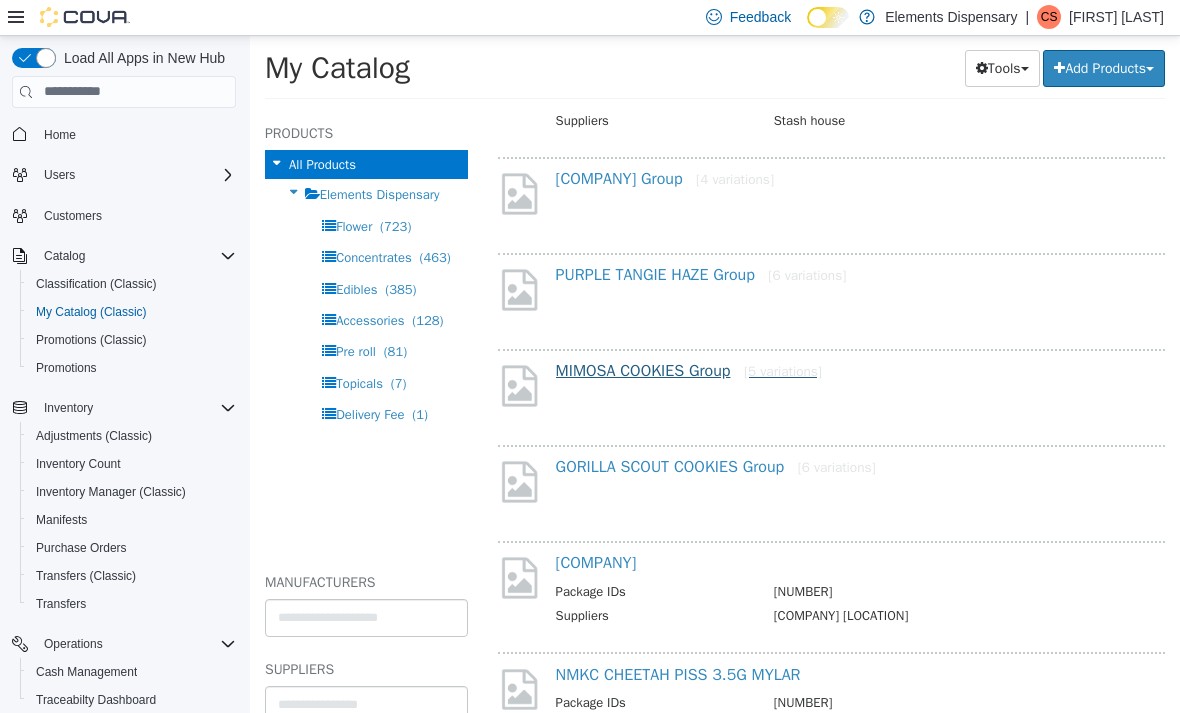 click on "[COMPANY] Group
[5 variations]" at bounding box center (689, 370) 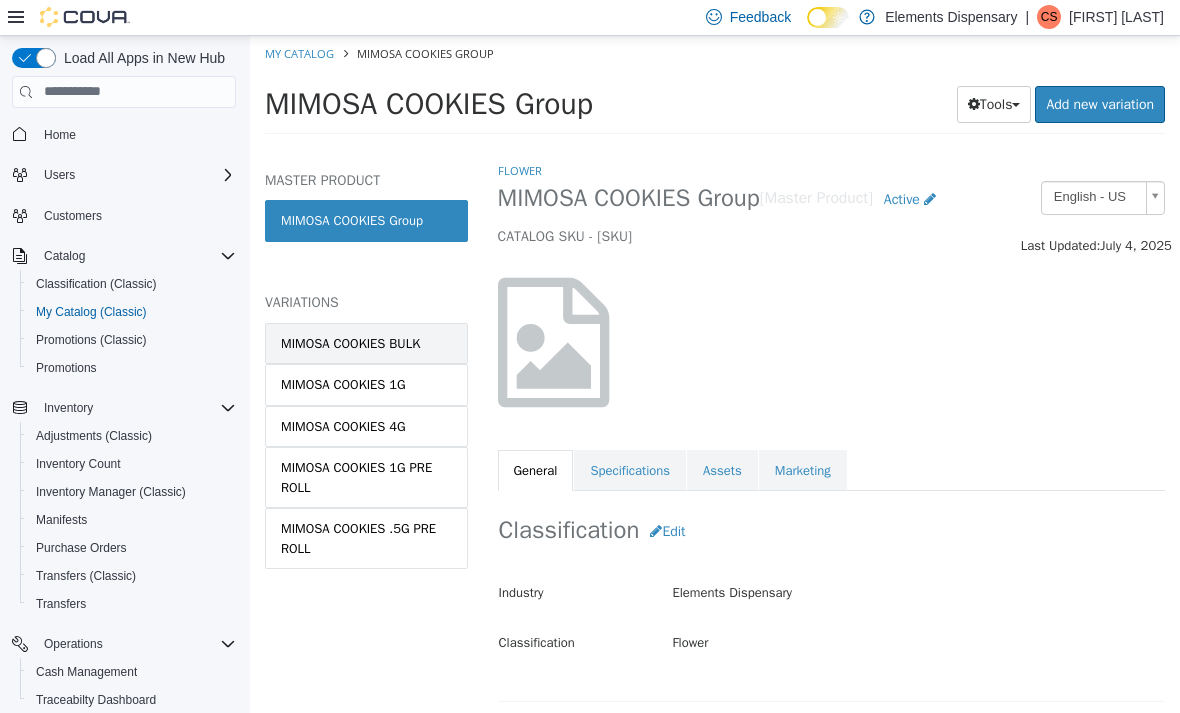 click on "MIMOSA COOKIES BULK" at bounding box center [350, 343] 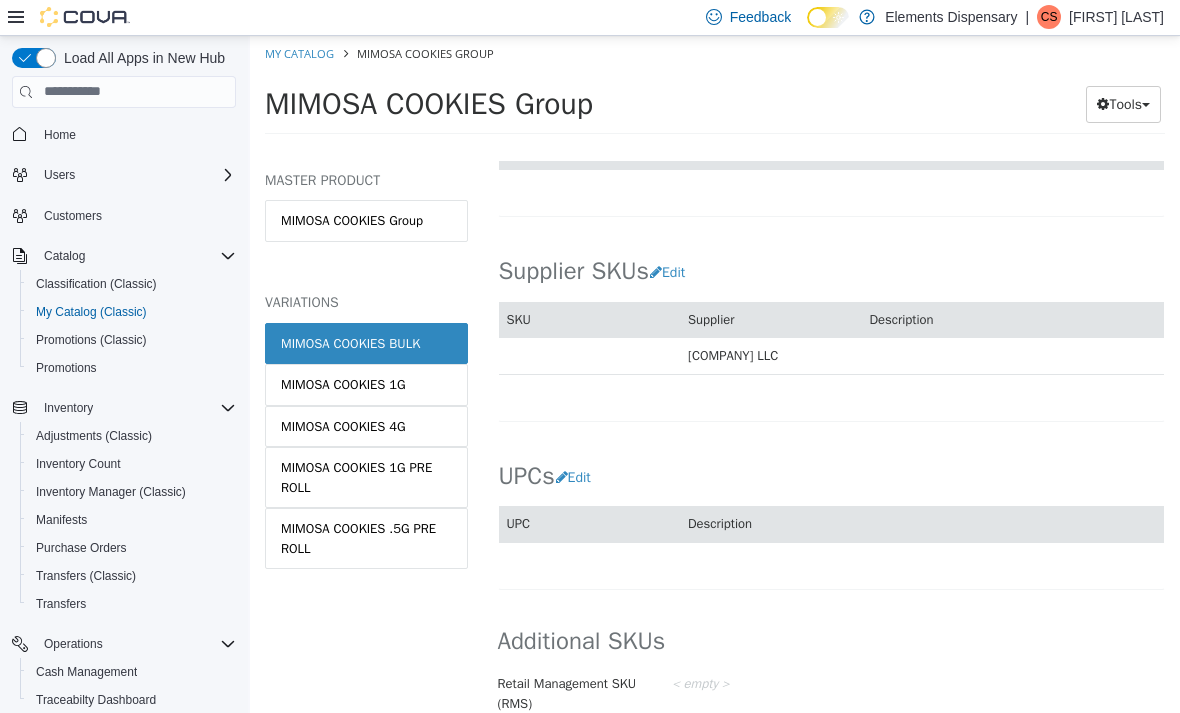 scroll, scrollTop: 1178, scrollLeft: 0, axis: vertical 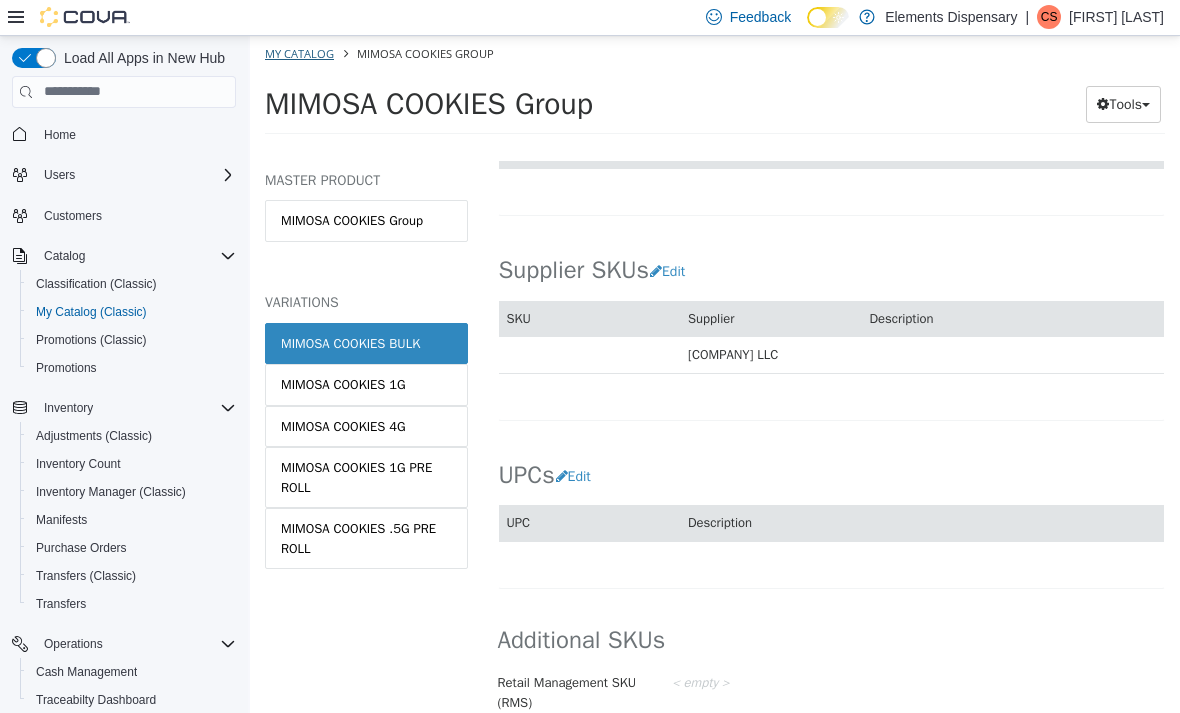 click on "My Catalog" at bounding box center [299, 52] 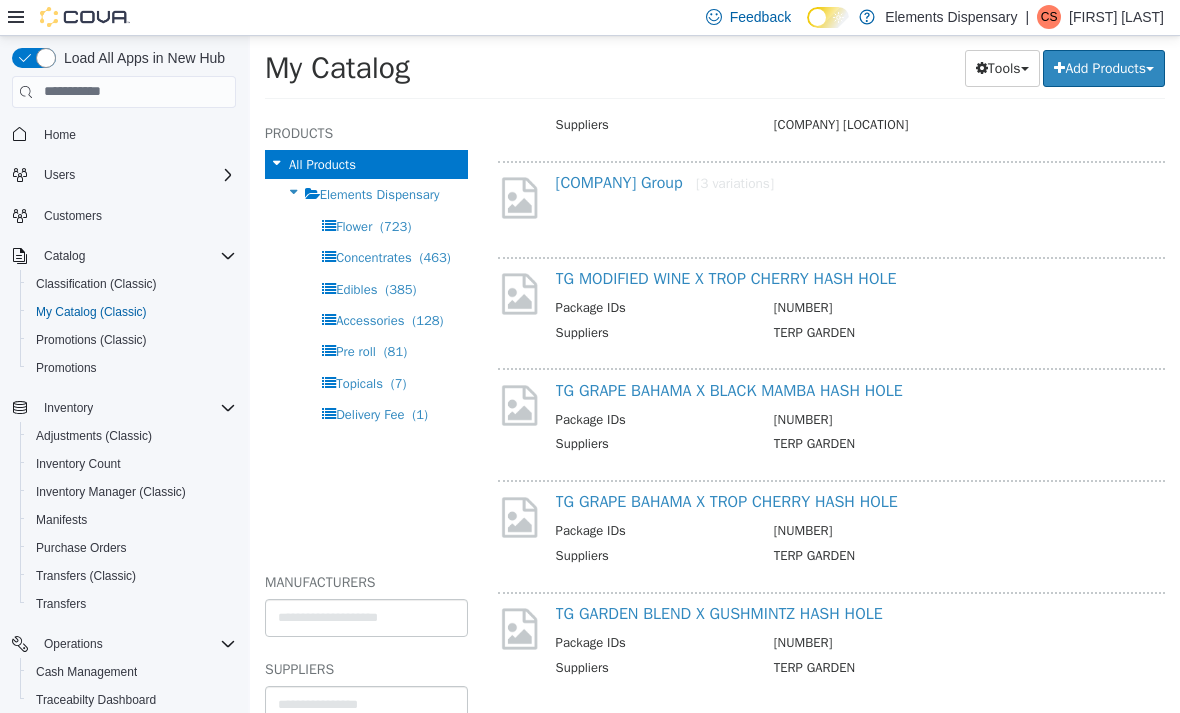 click on "View More Products" at bounding box center [831, 731] 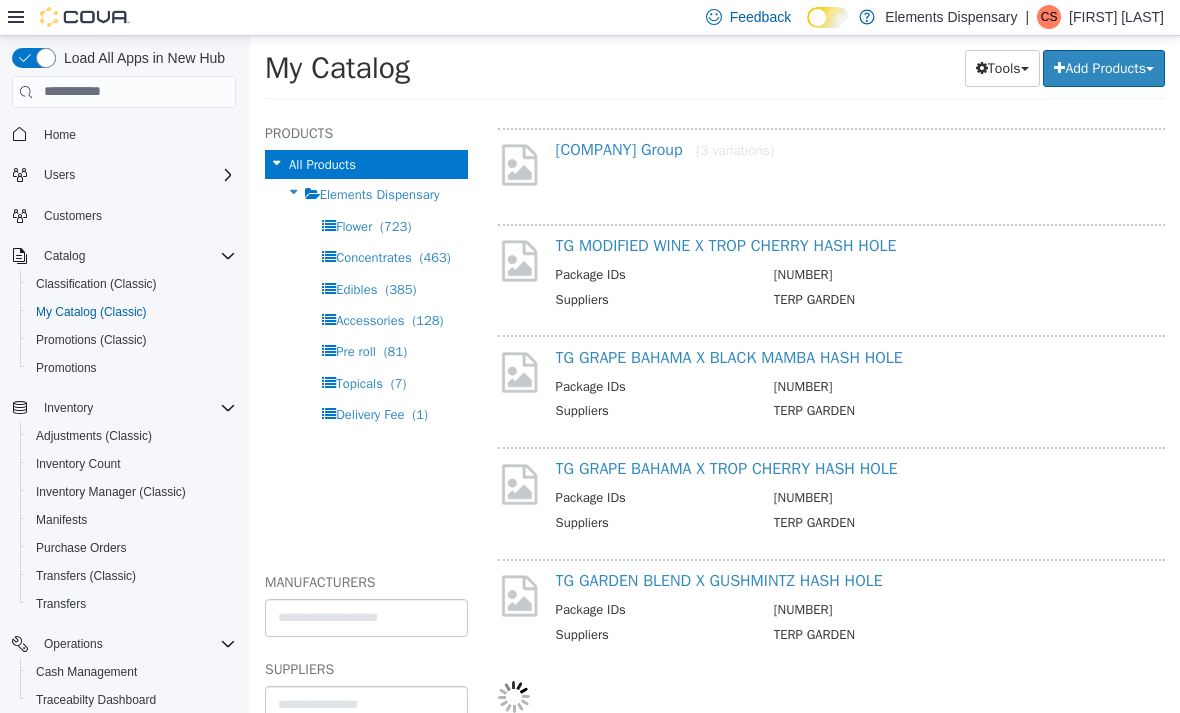 select on "**********" 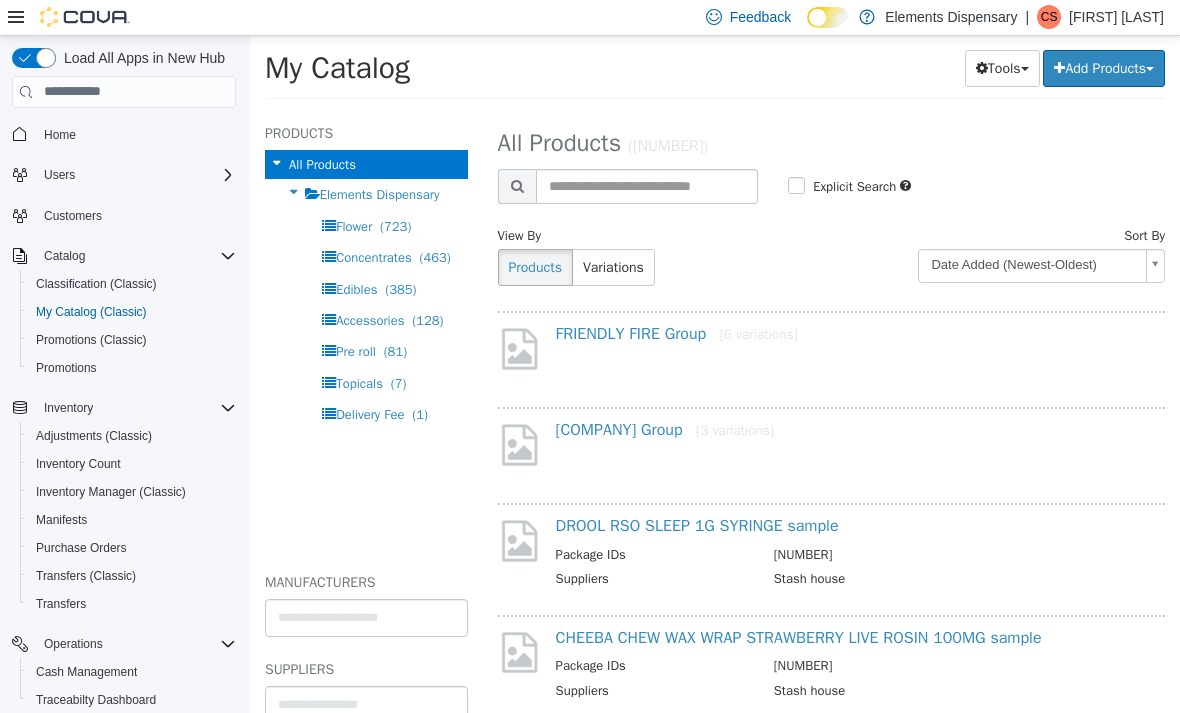 scroll, scrollTop: 0, scrollLeft: 0, axis: both 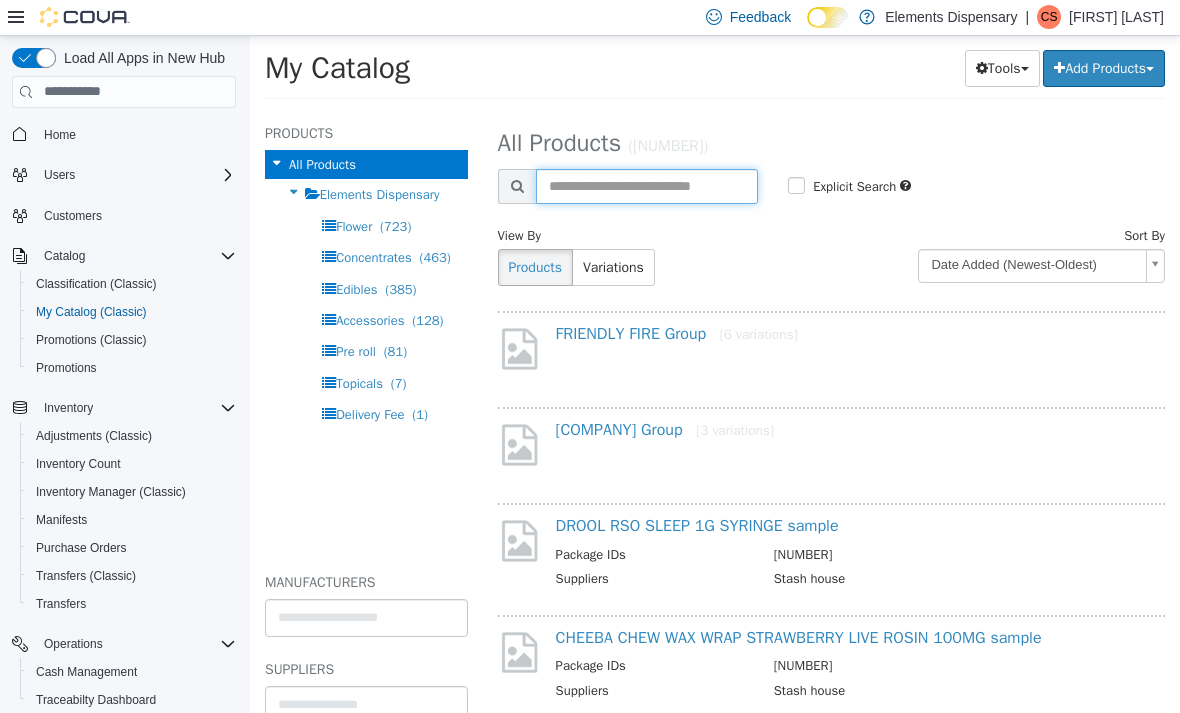 click at bounding box center (647, 185) 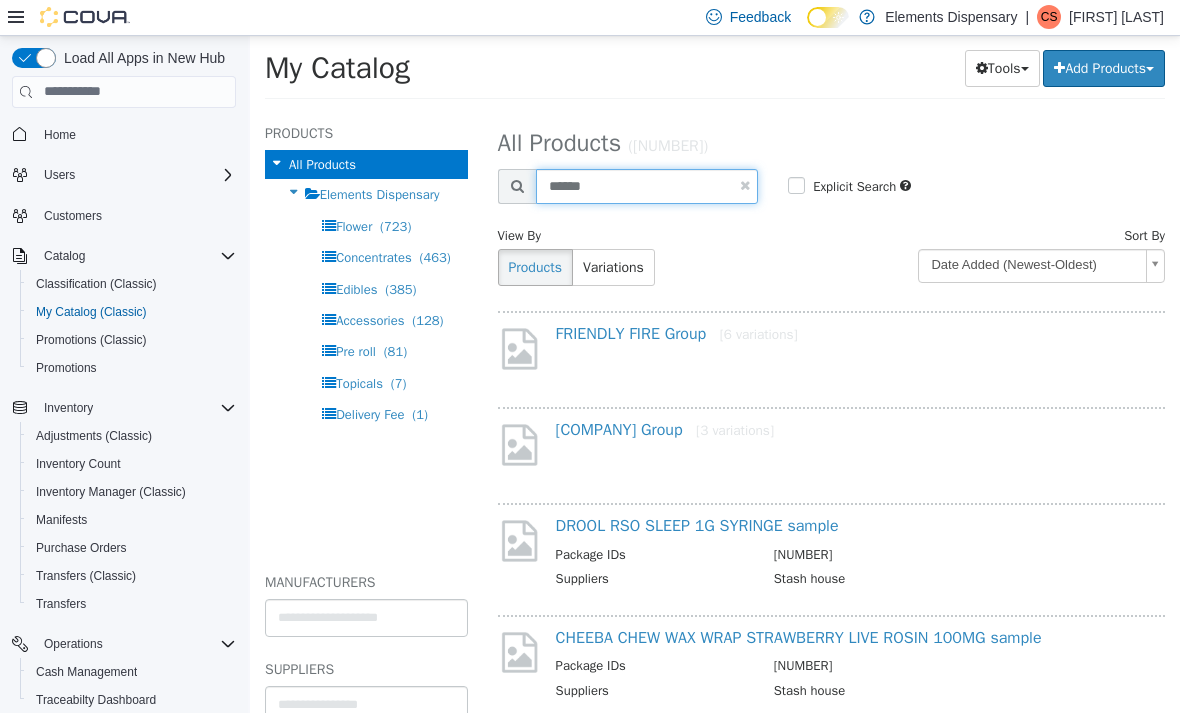 type on "******" 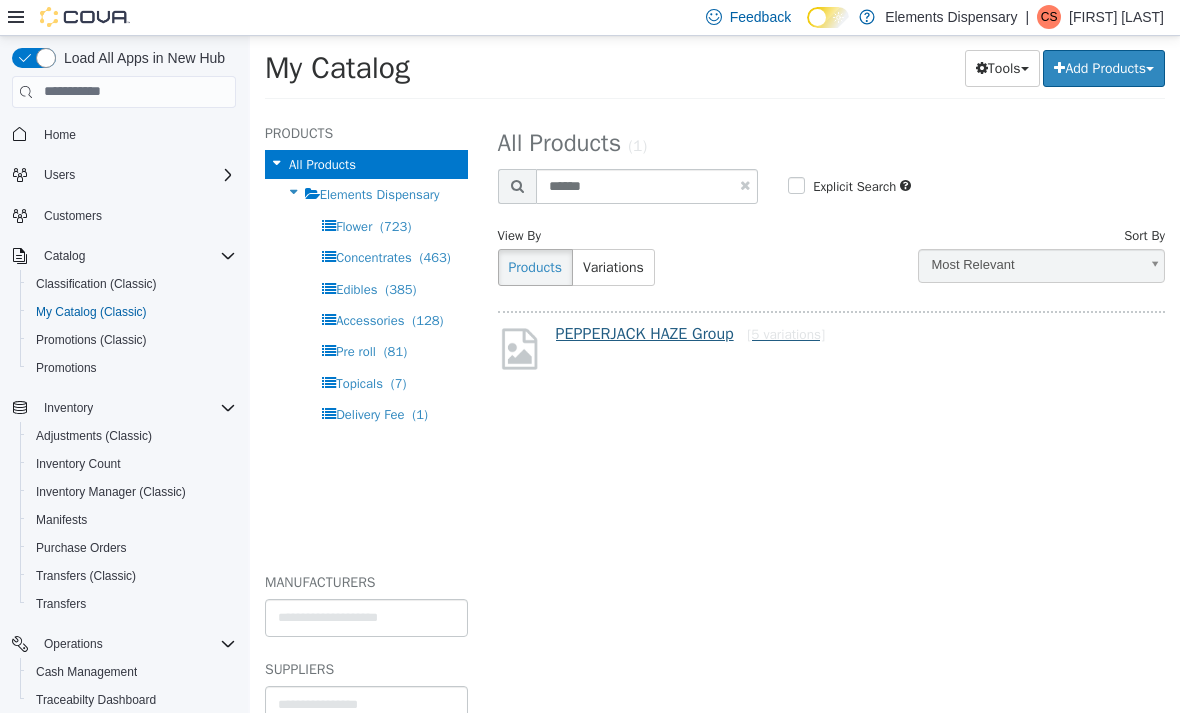 click on "[COMPANY] Group
[5 variations]" at bounding box center (691, 333) 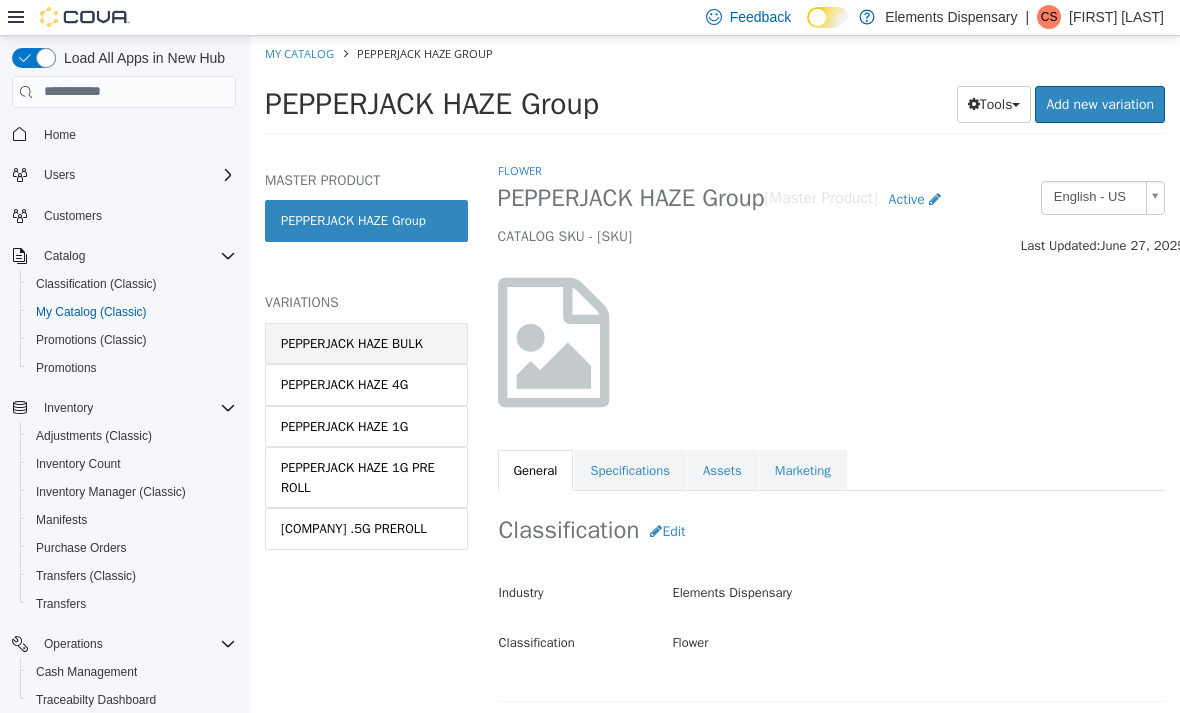 click on "PEPPERJACK HAZE BULK" at bounding box center [352, 343] 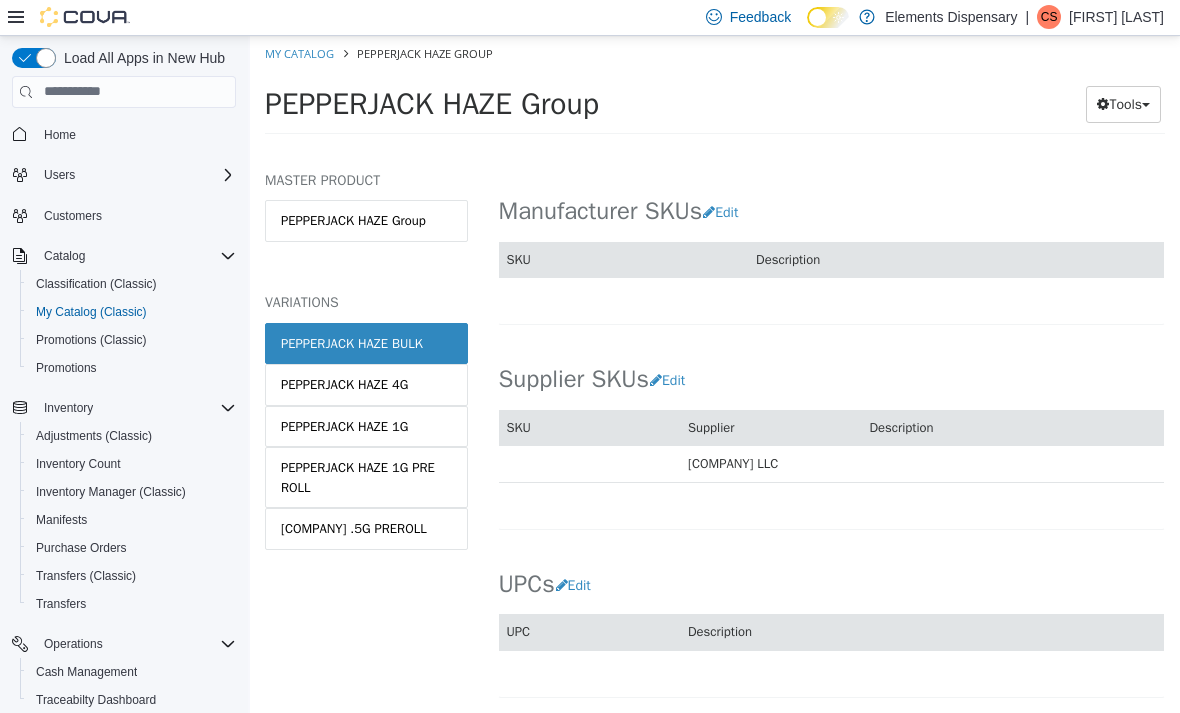 scroll, scrollTop: 1069, scrollLeft: 0, axis: vertical 